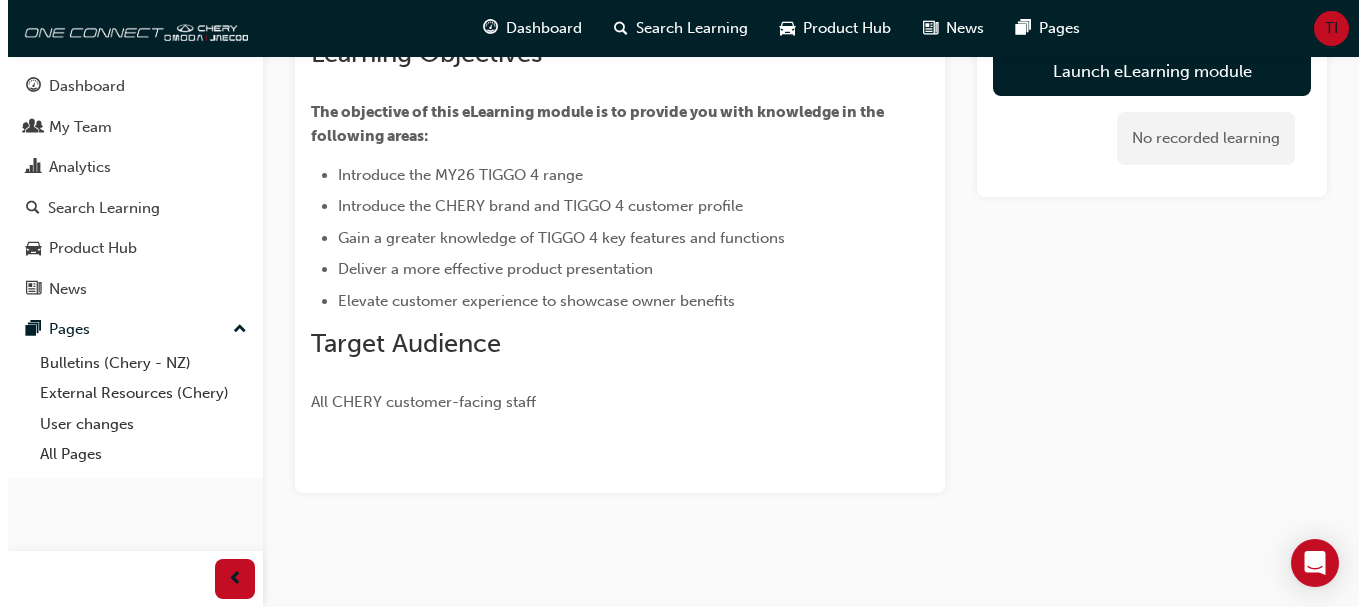 scroll, scrollTop: 0, scrollLeft: 0, axis: both 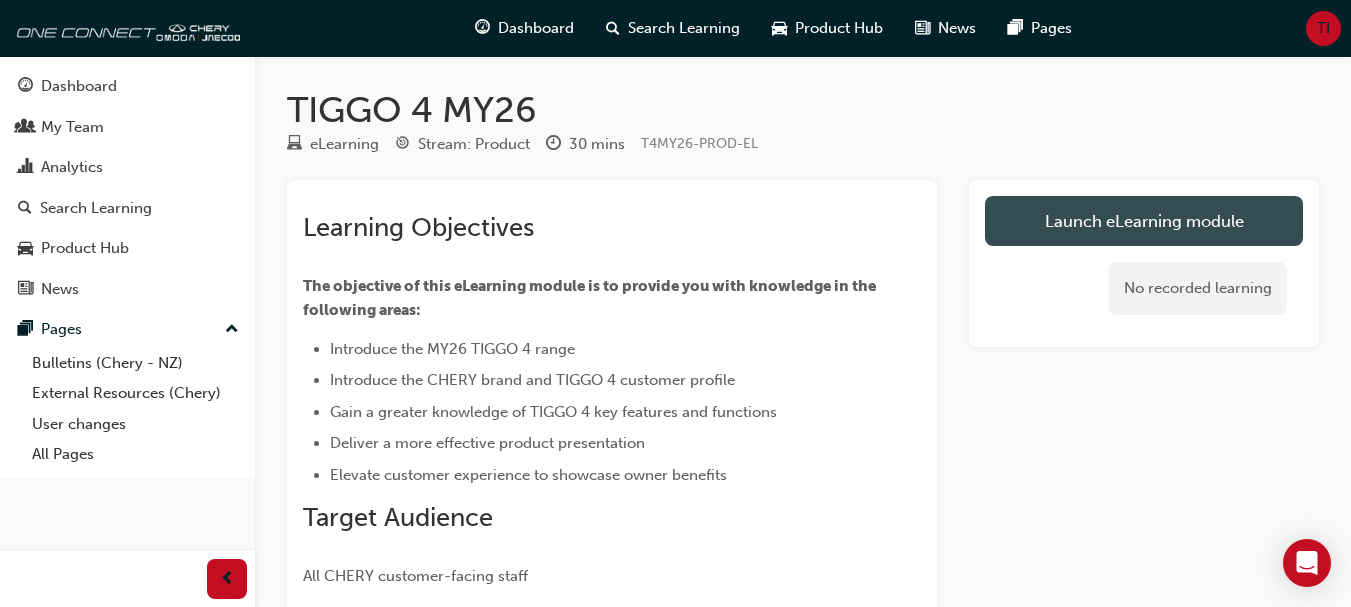 click on "Launch eLearning module" at bounding box center [1144, 221] 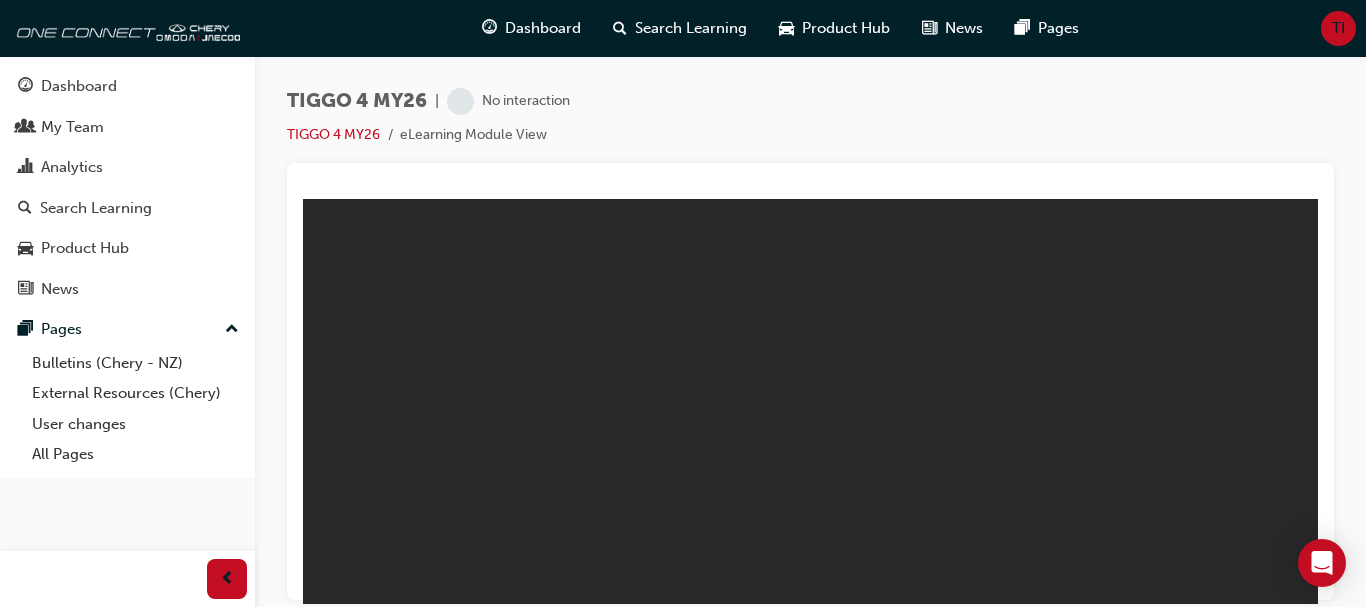 scroll, scrollTop: 0, scrollLeft: 0, axis: both 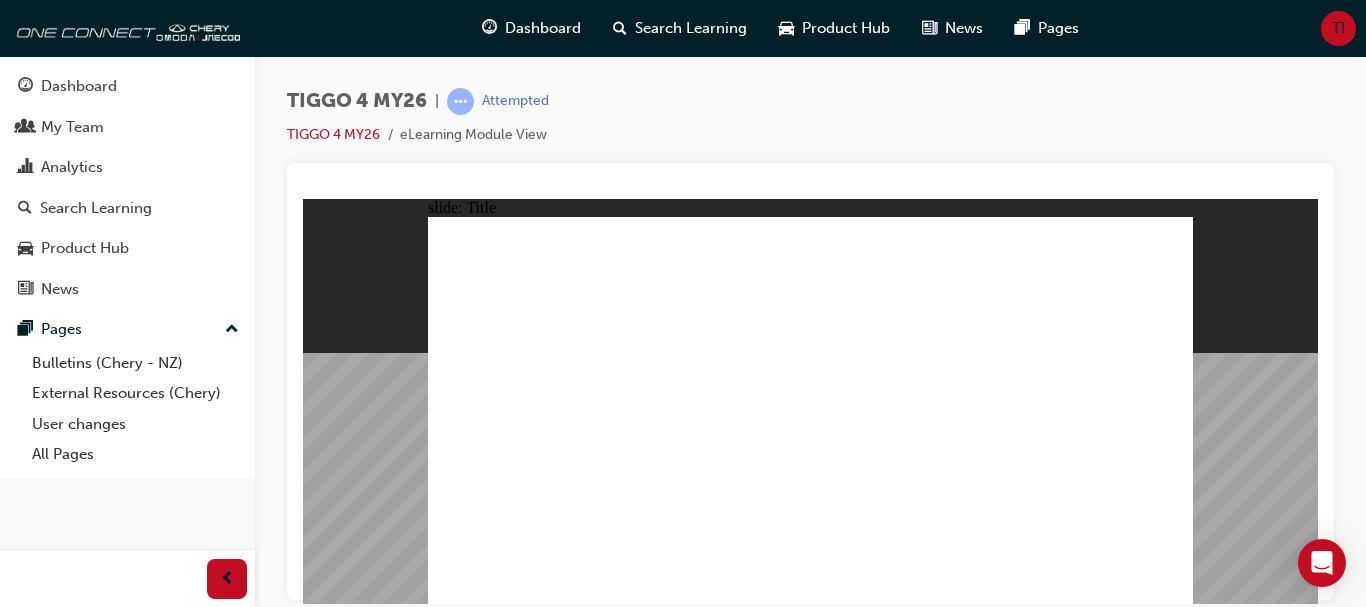 click 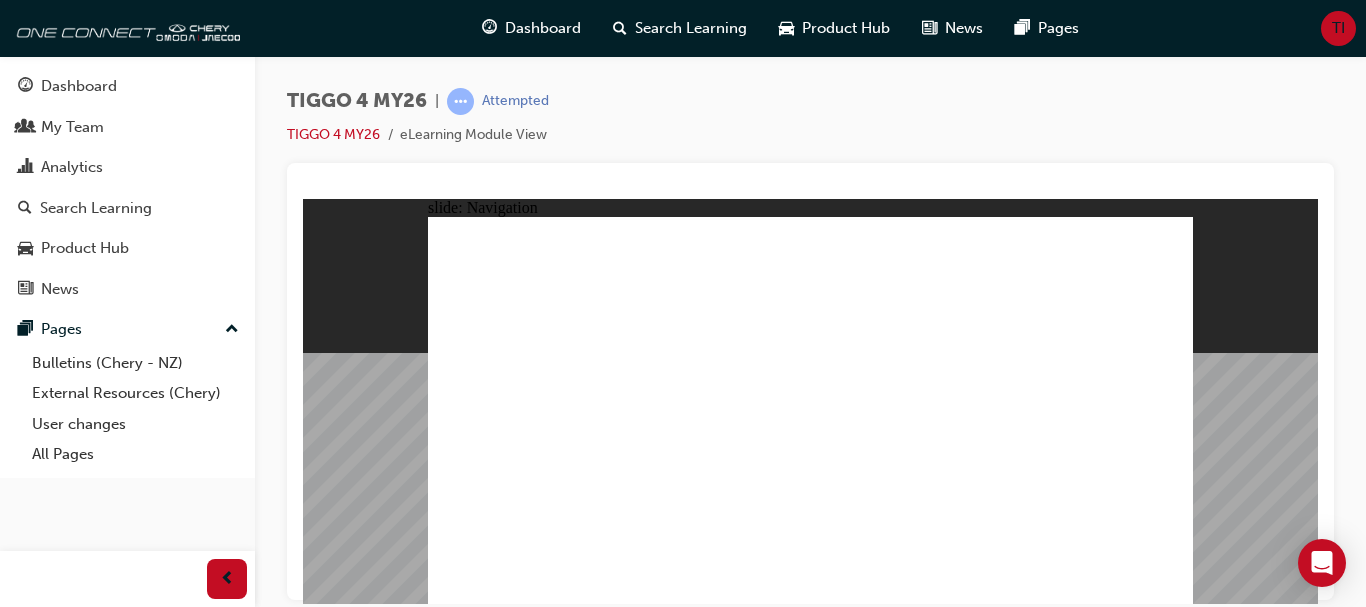 click 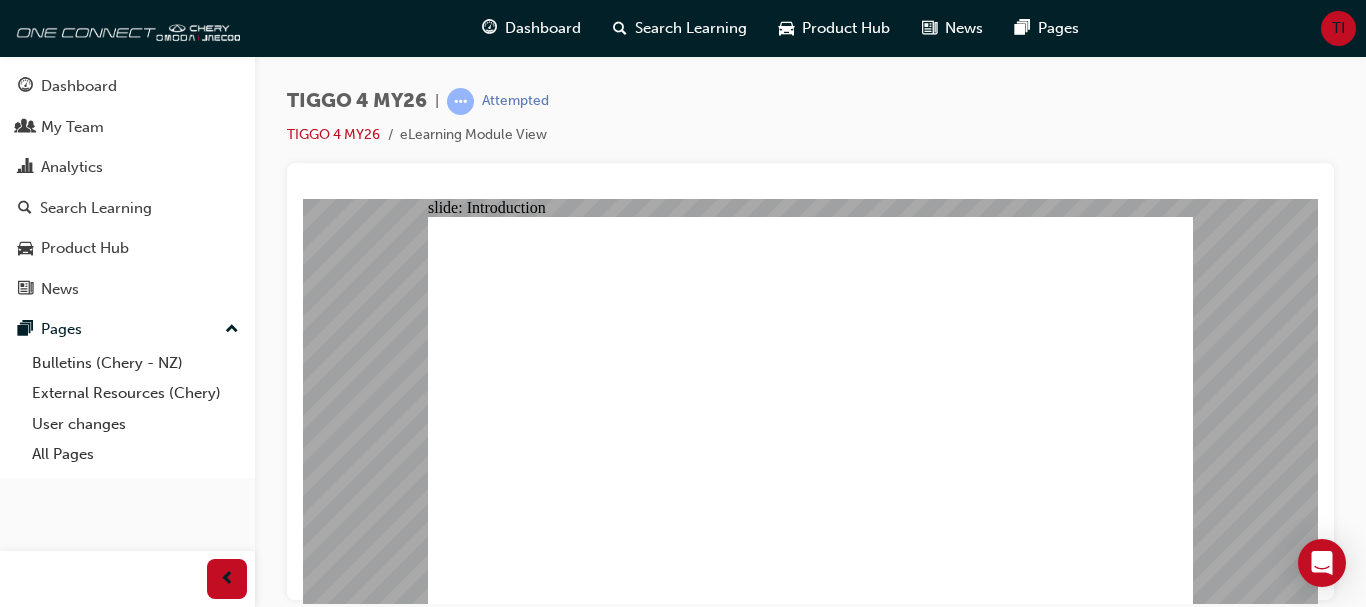 click 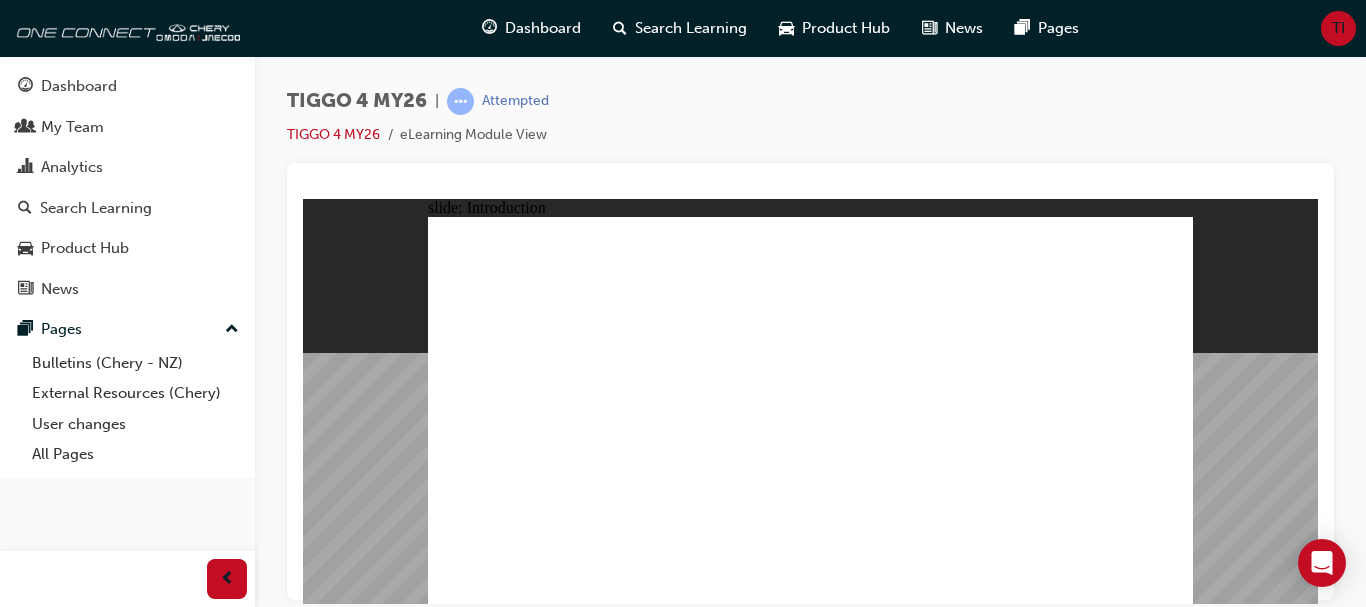 click 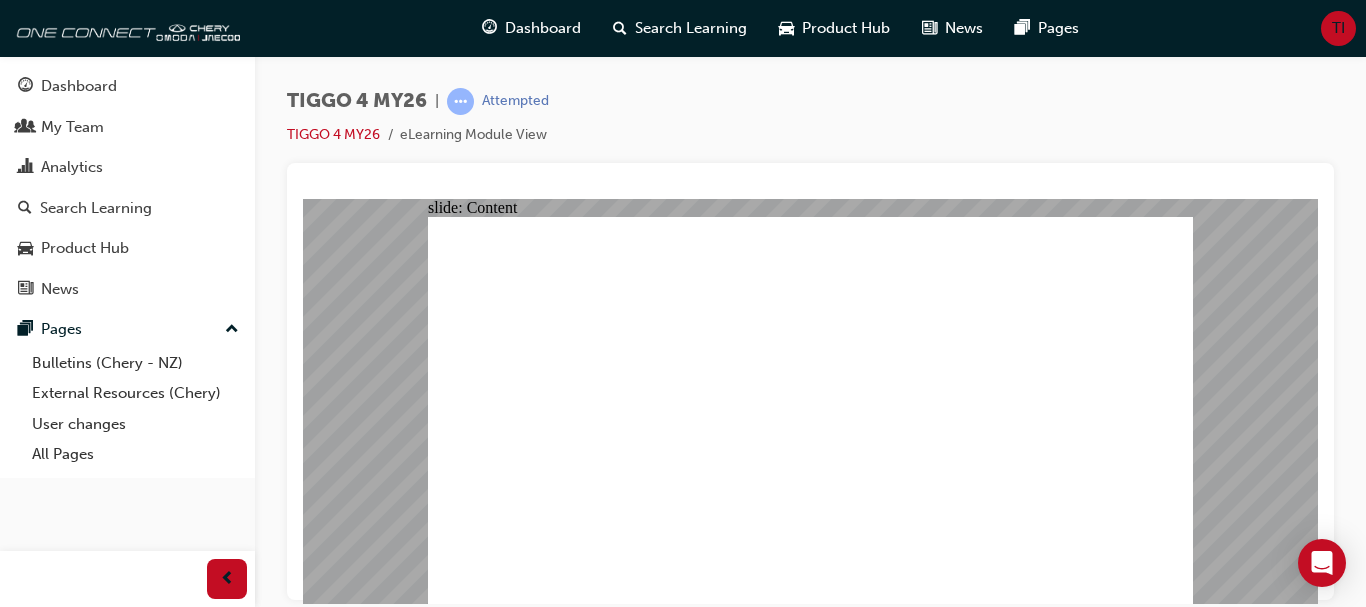 click 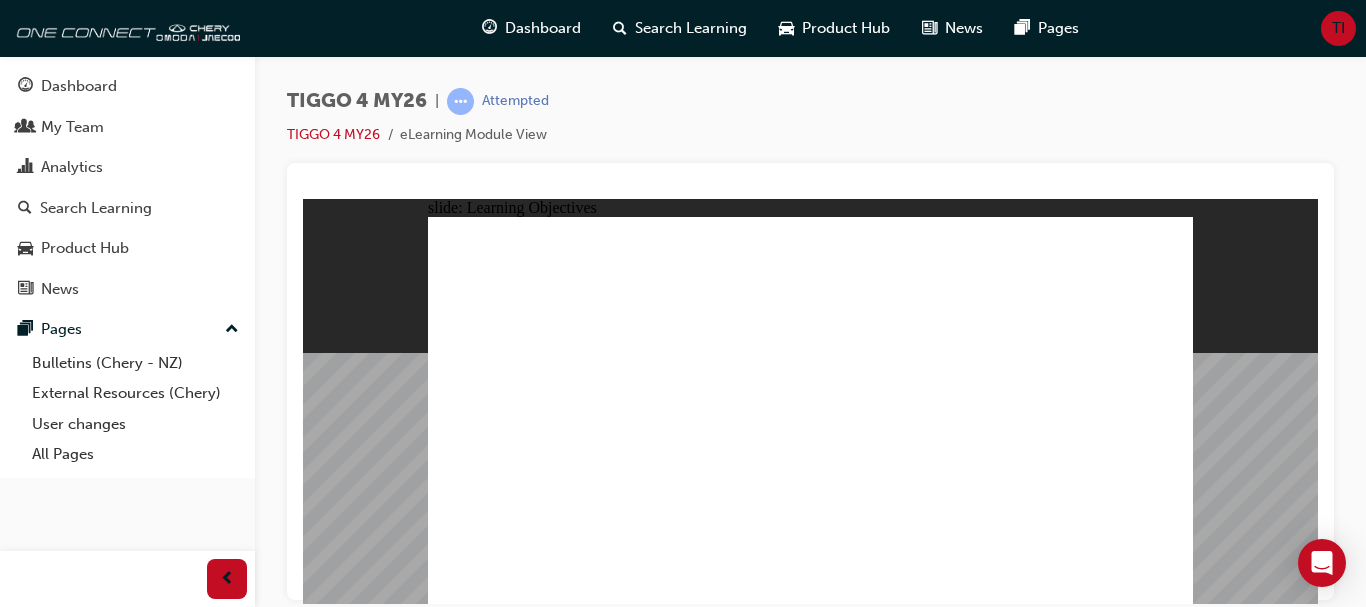 click 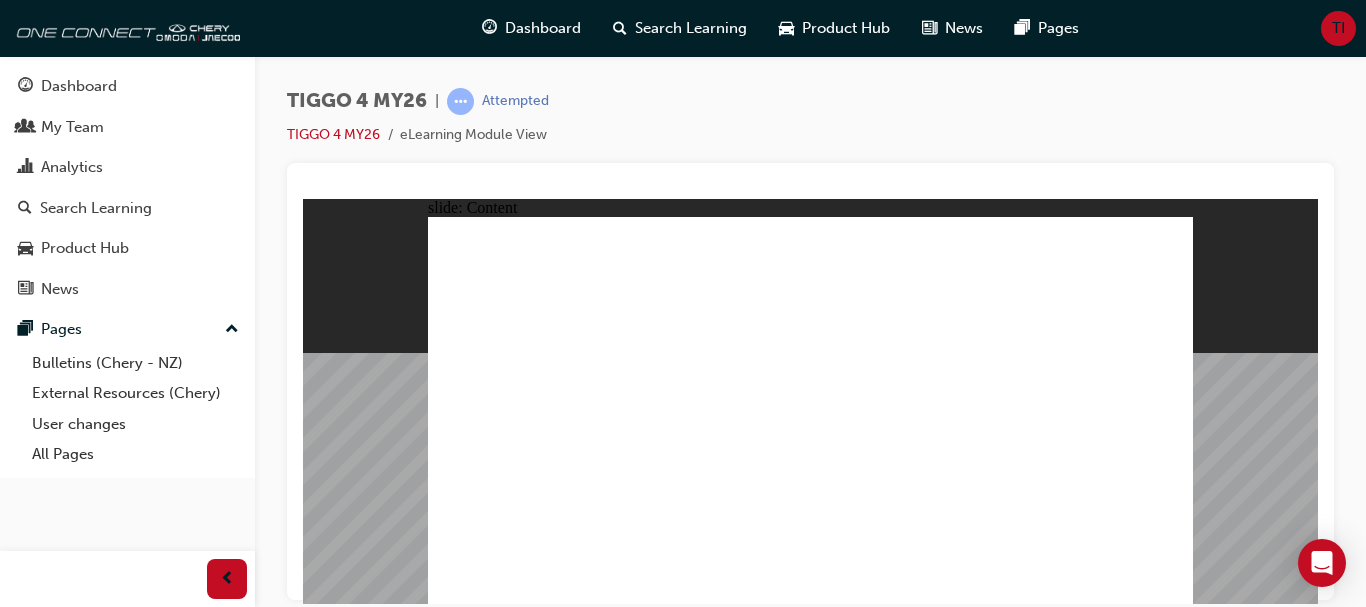 click 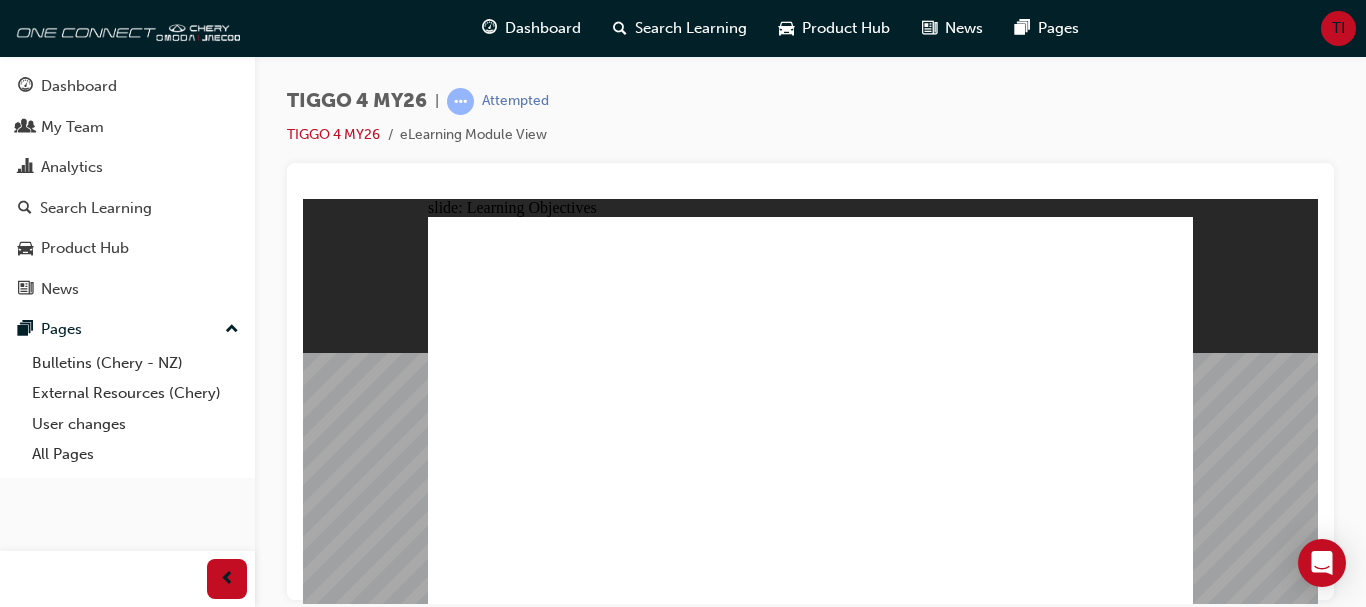 click 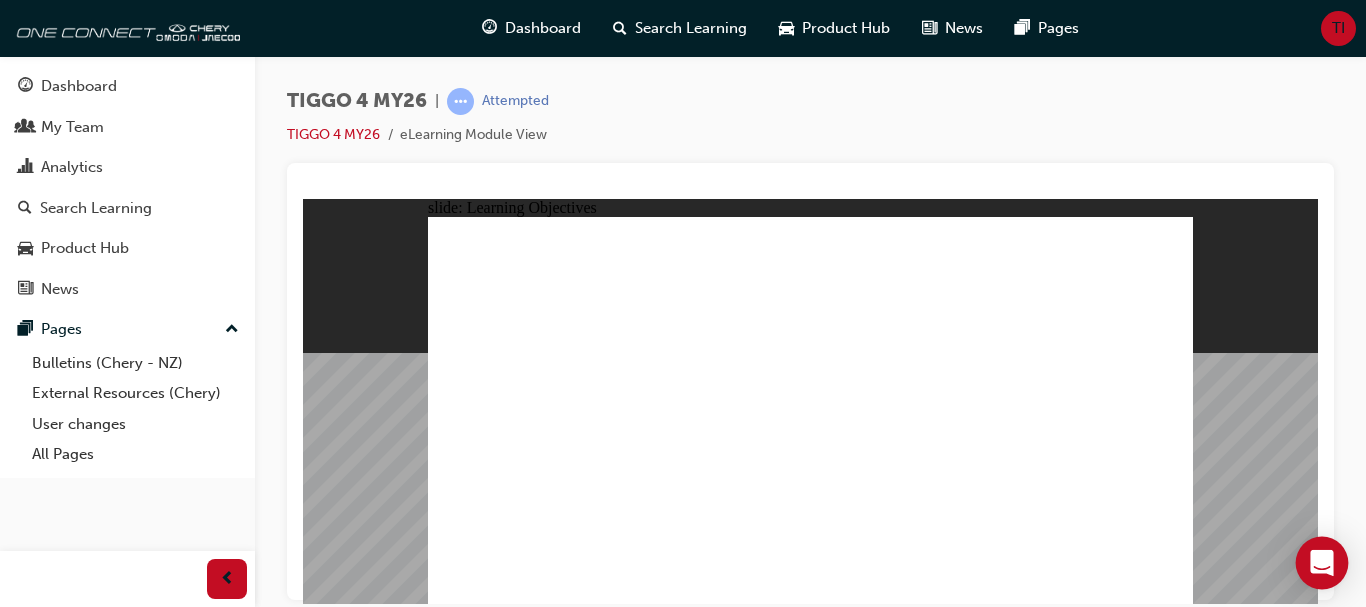 click 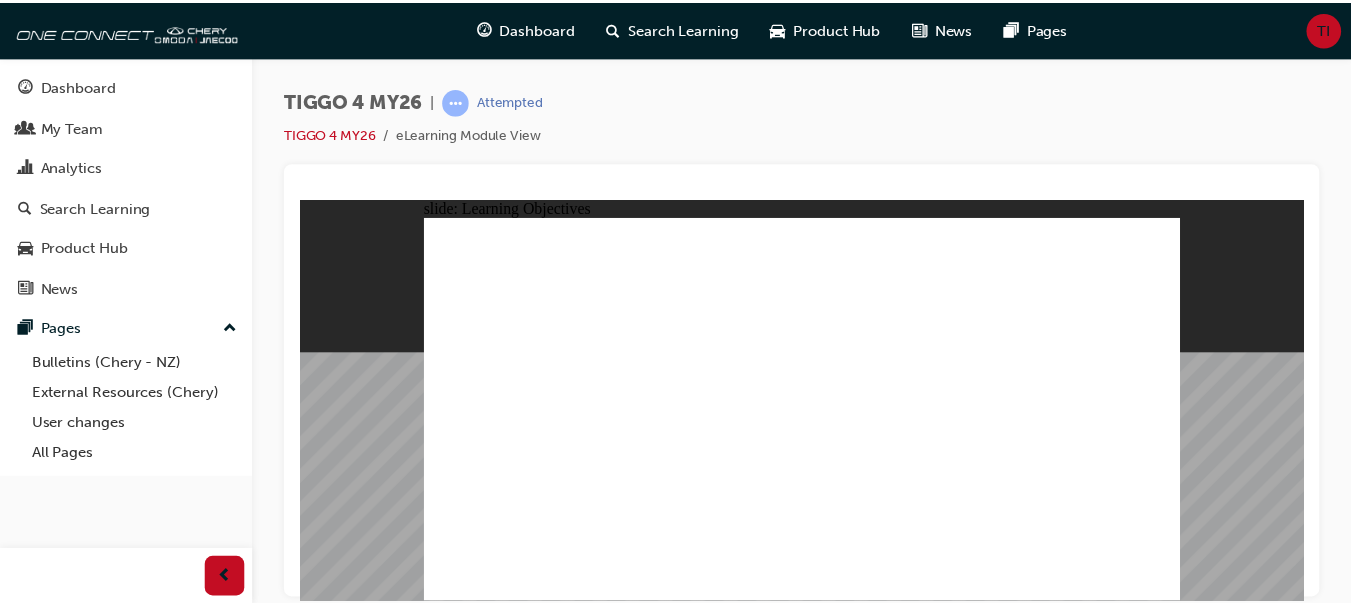 scroll, scrollTop: 0, scrollLeft: 0, axis: both 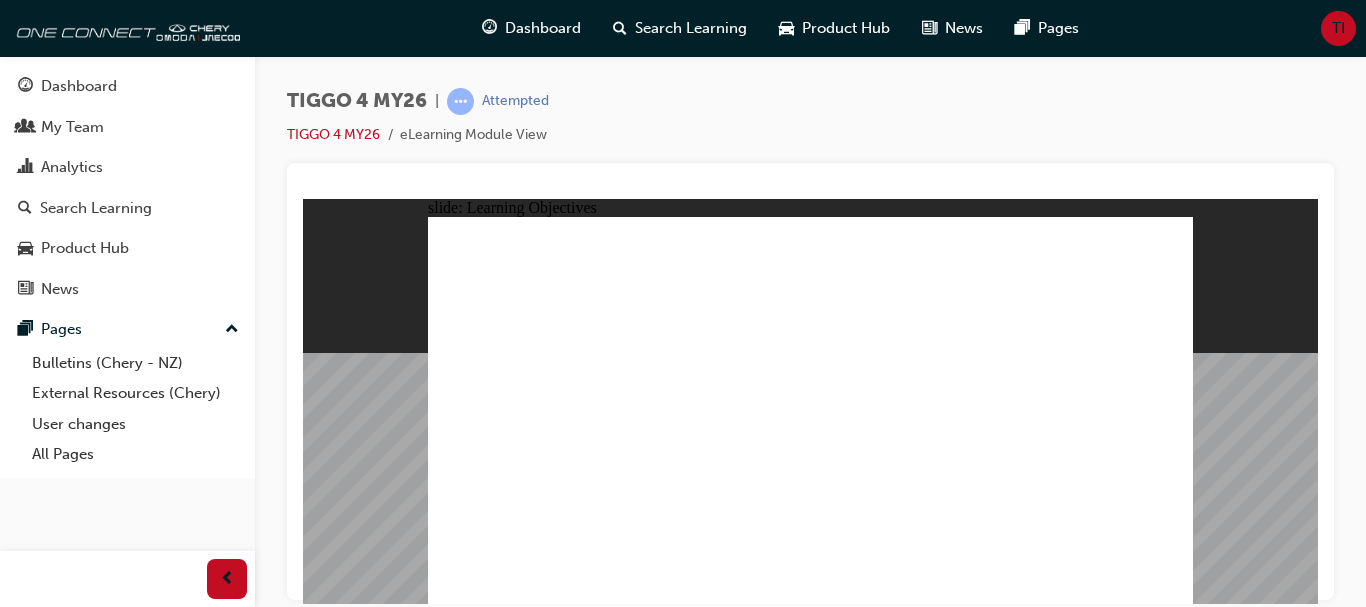 click at bounding box center [460, 101] 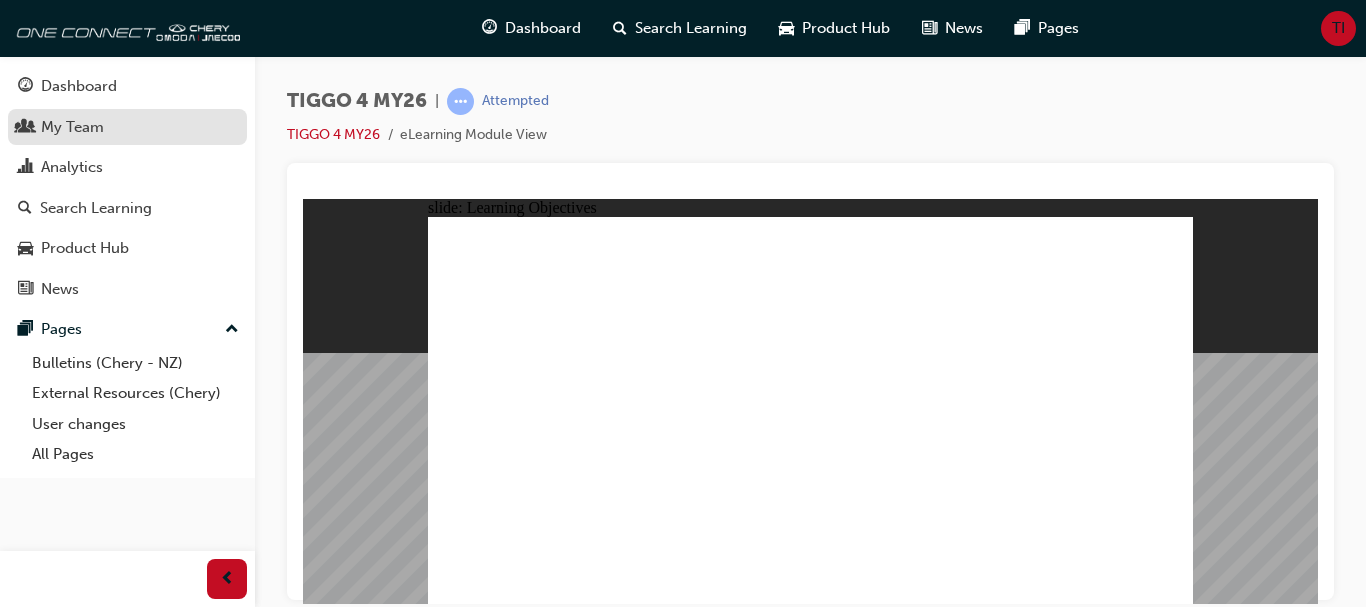 click on "My Team" at bounding box center [72, 127] 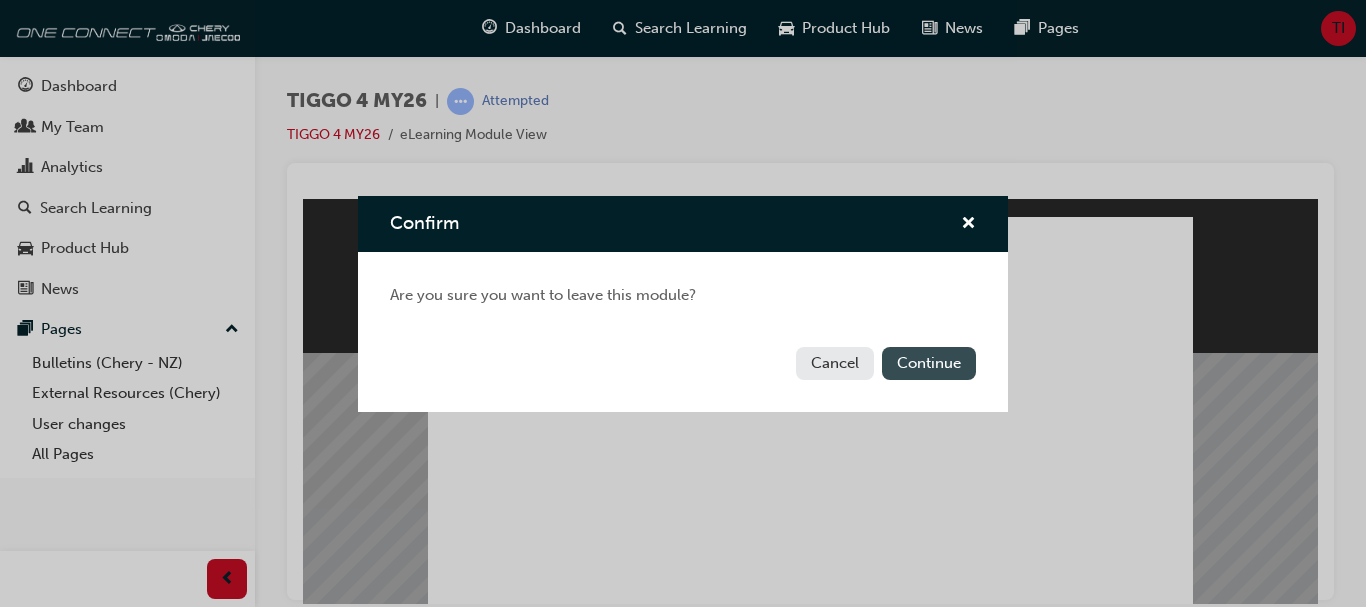 click on "Continue" at bounding box center [929, 363] 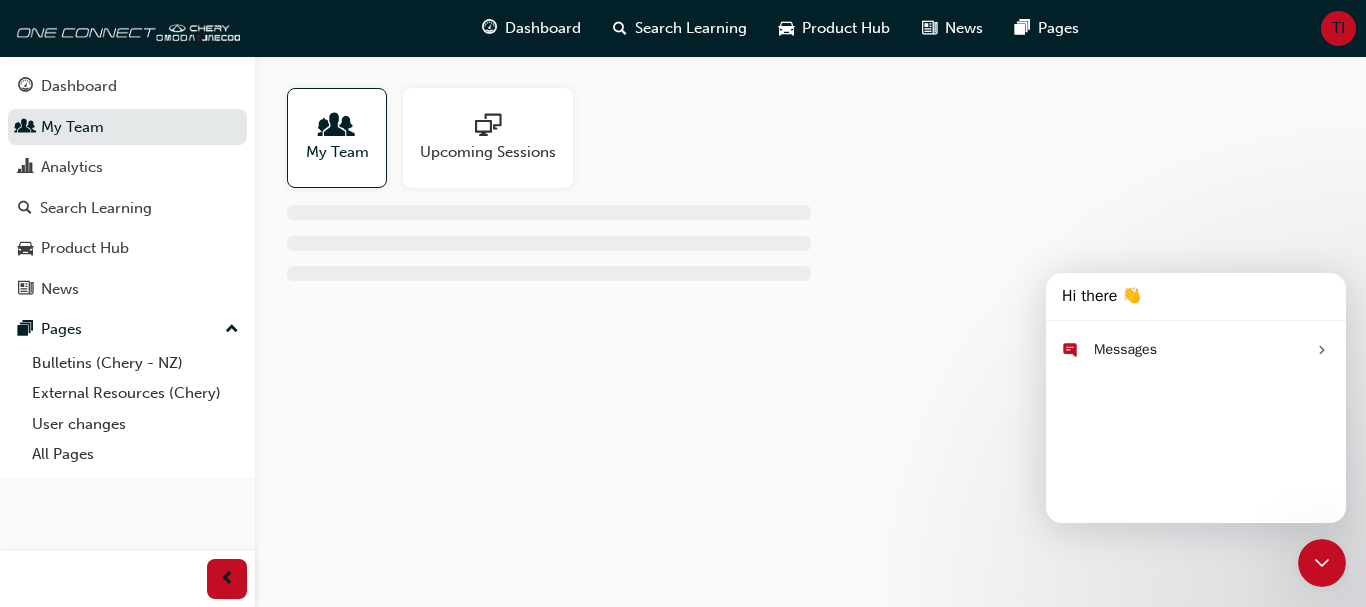 click at bounding box center (488, 127) 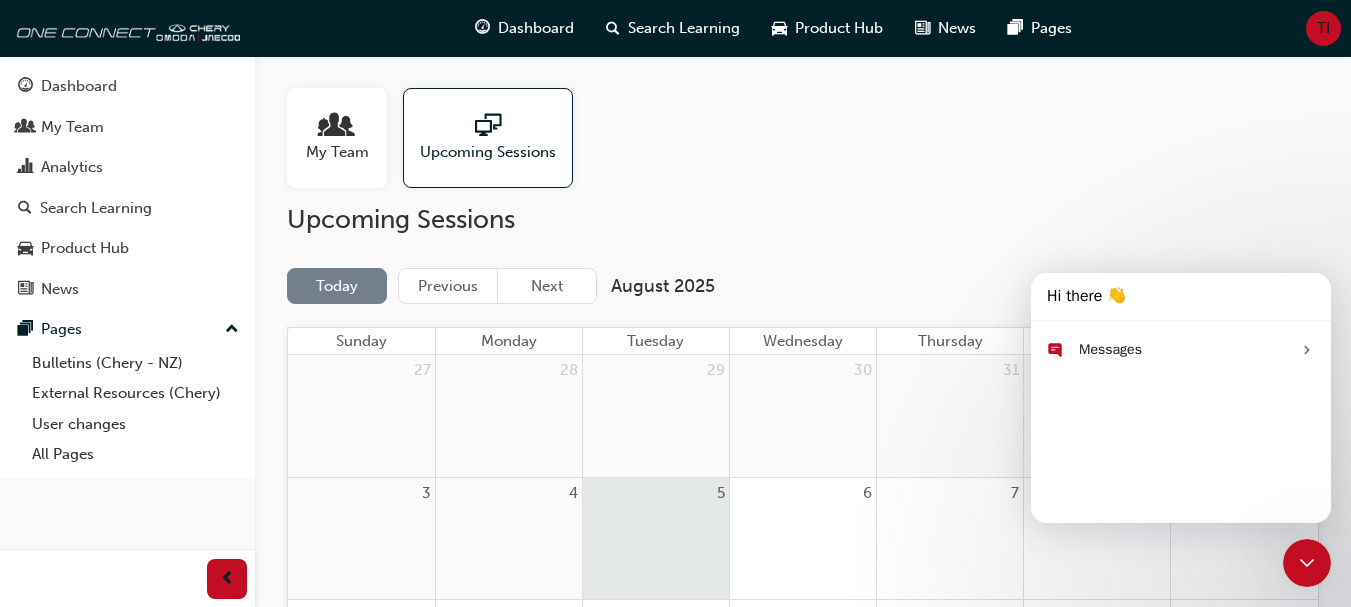 click on "My Team" at bounding box center (337, 152) 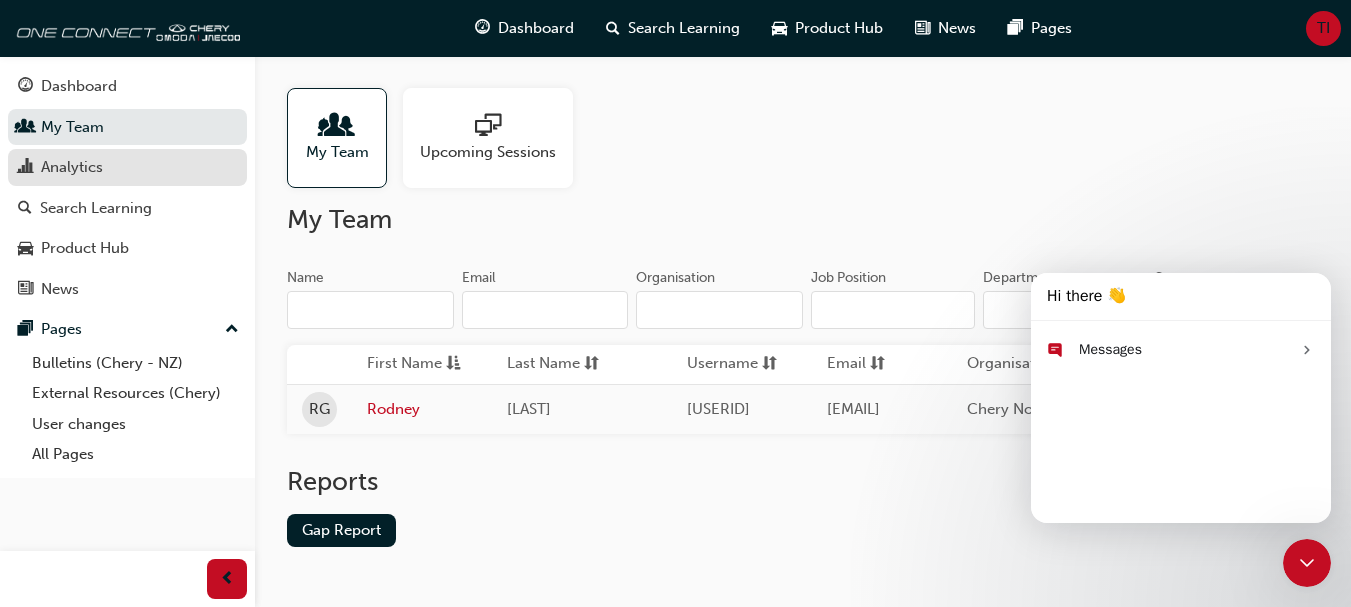 click on "Analytics" at bounding box center (72, 167) 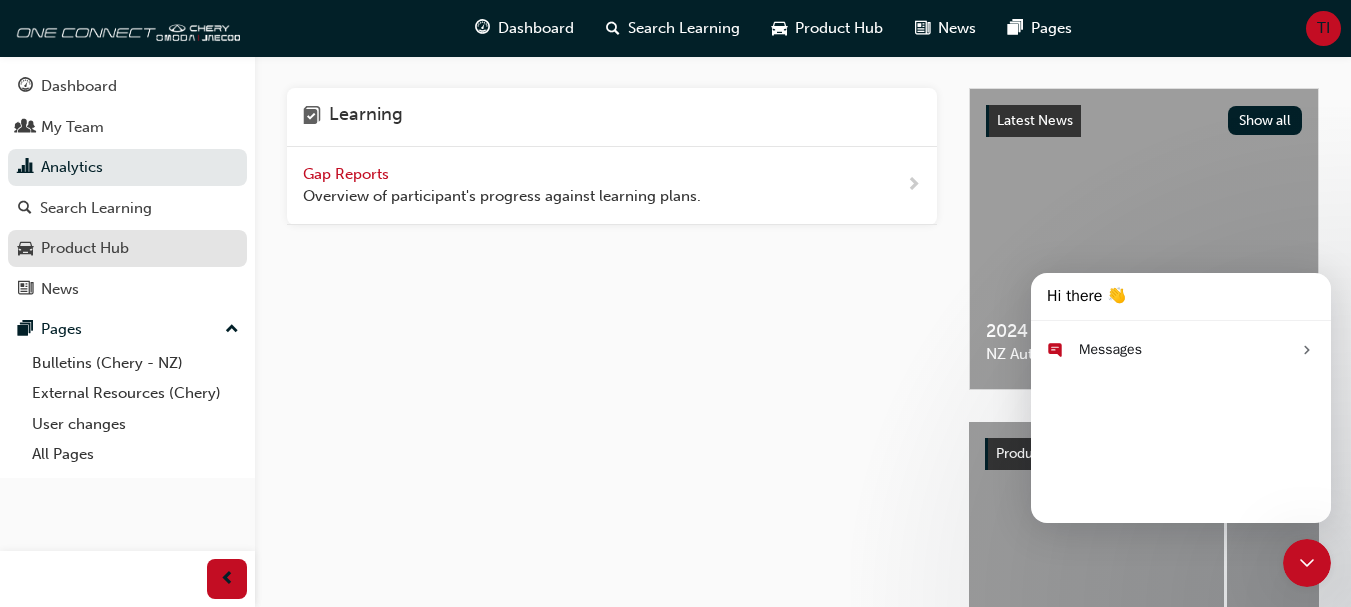 click on "Product Hub" at bounding box center (85, 248) 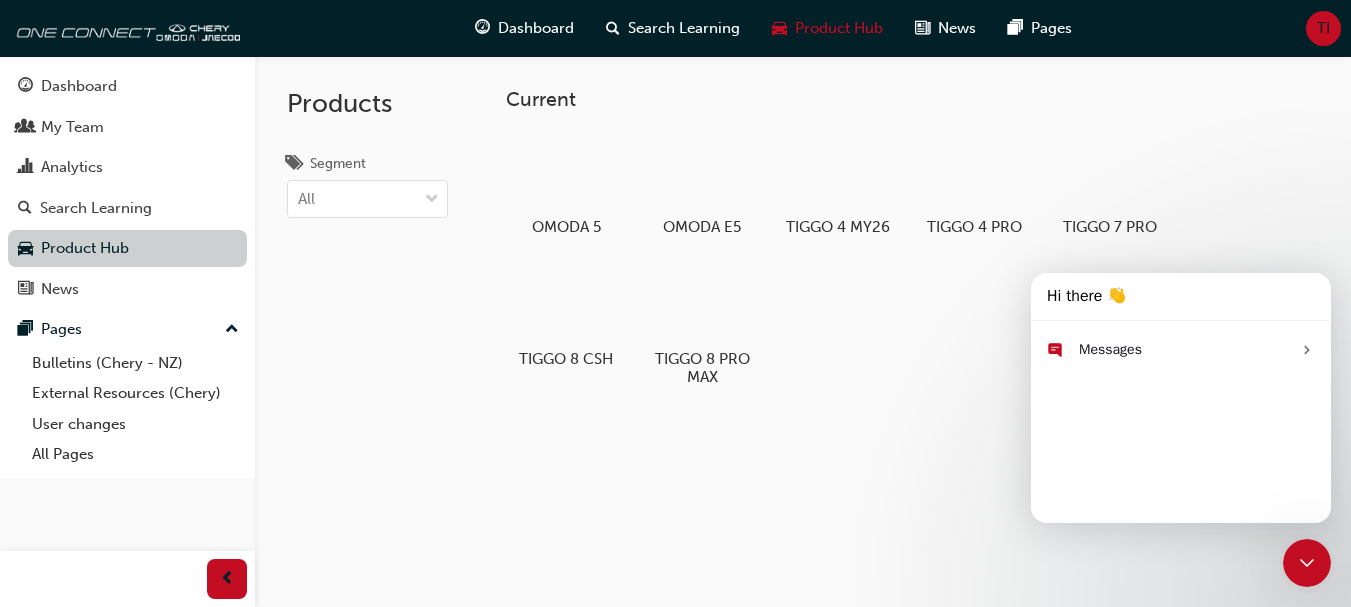 click on "Product Hub" at bounding box center [127, 248] 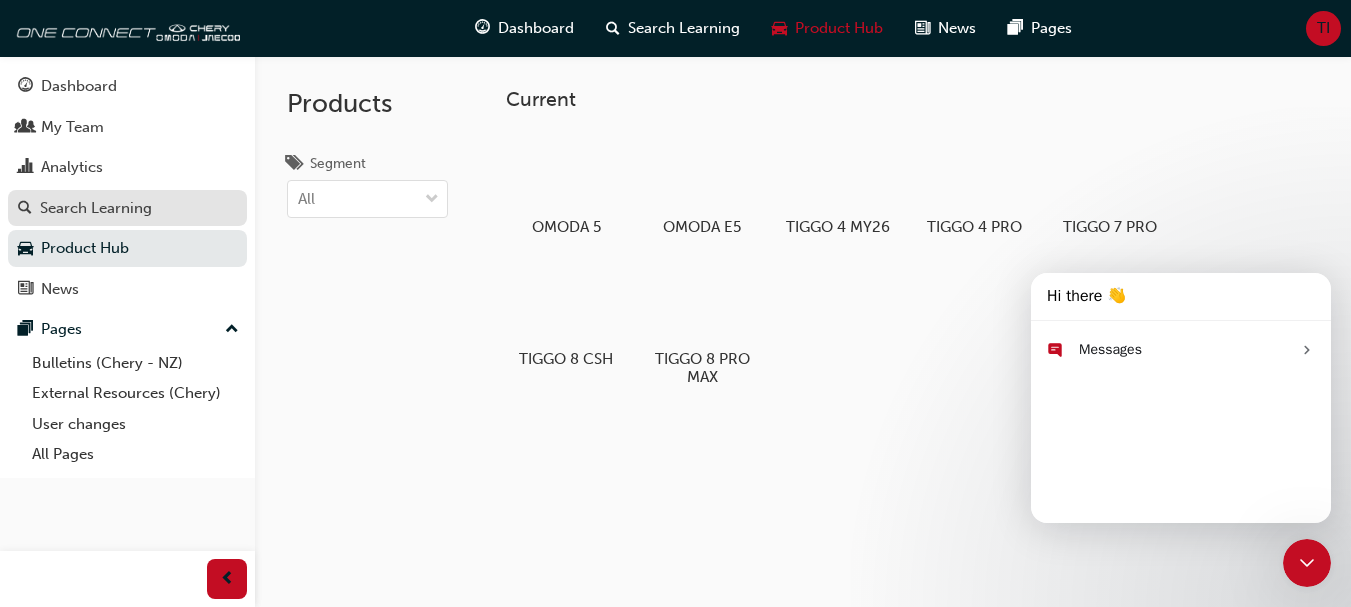click on "Search Learning" at bounding box center (96, 208) 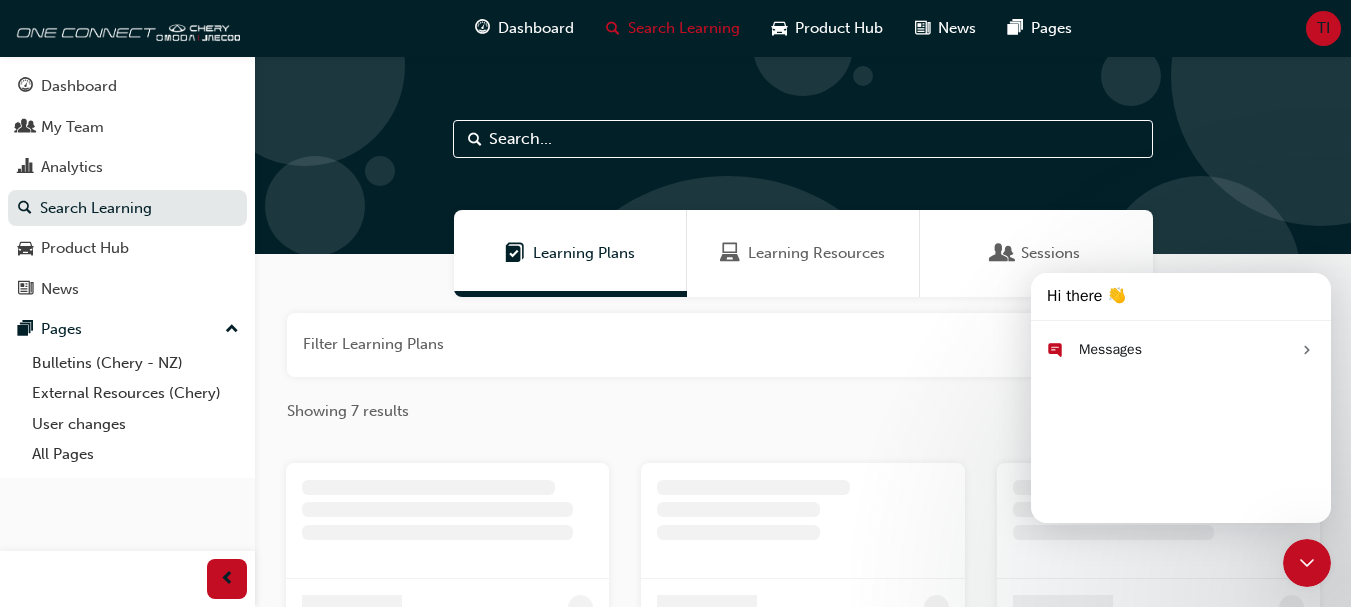 click on "Learning Plans" at bounding box center [584, 253] 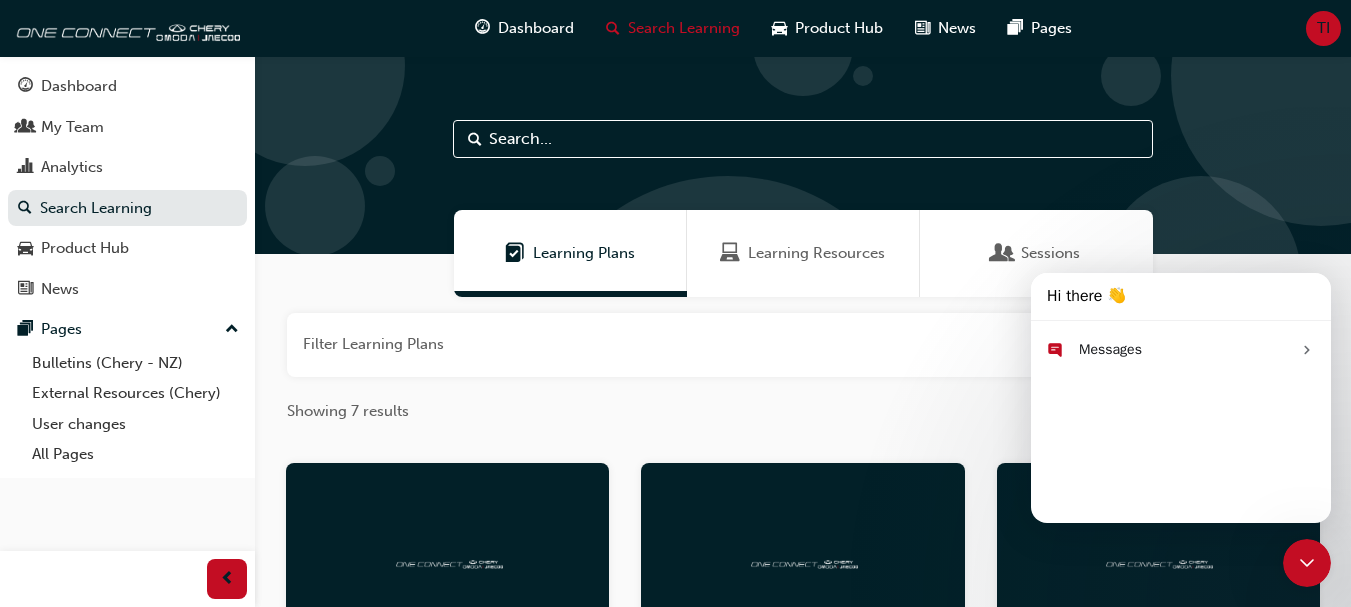 click on "Learning Resources" at bounding box center [816, 253] 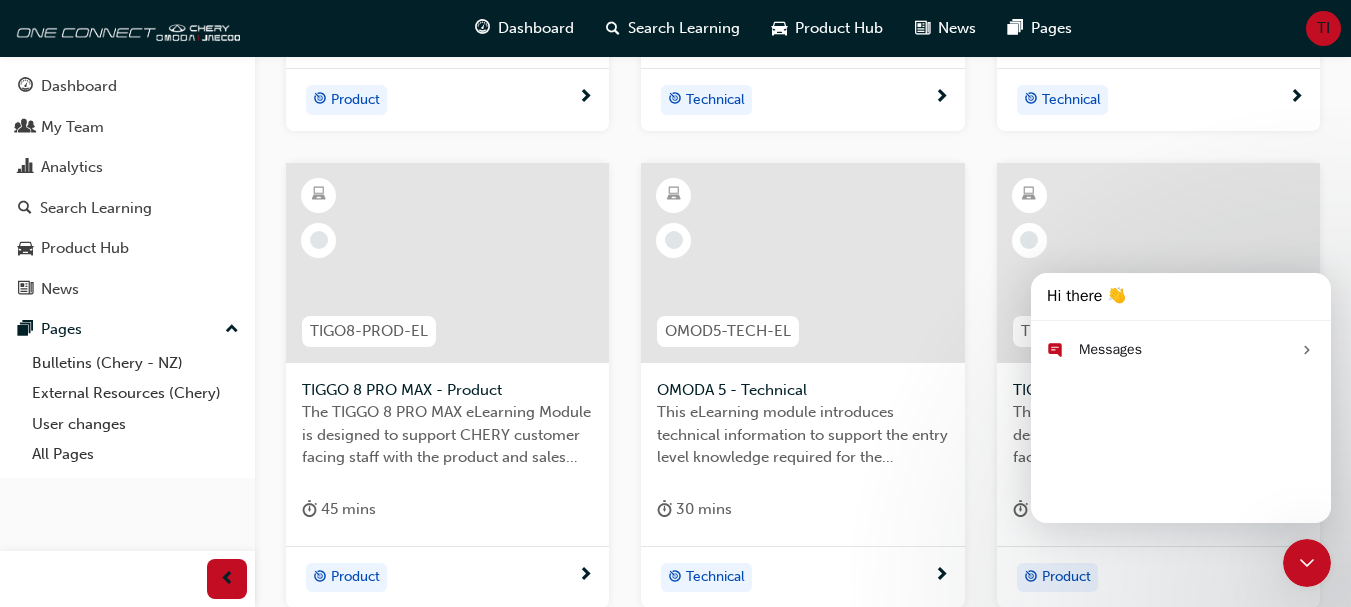 scroll, scrollTop: 1046, scrollLeft: 0, axis: vertical 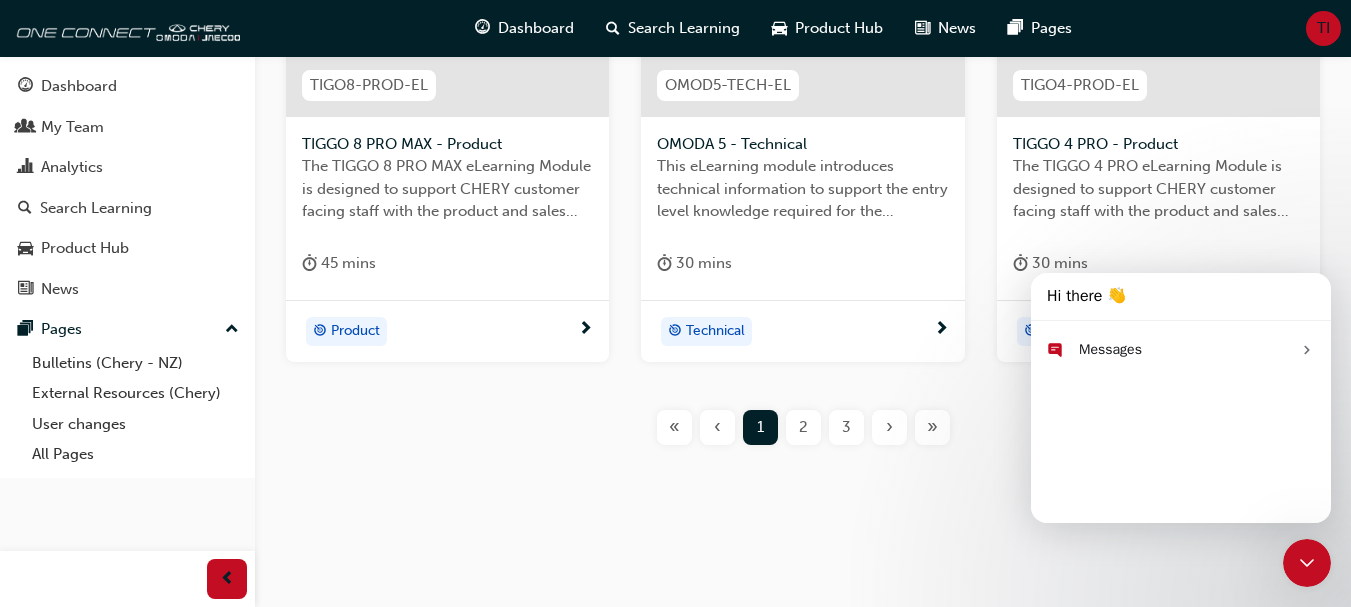 click on "TIGO4-PROD-EL TIGGO 4 PRO - Product The TIGGO 4 PRO eLearning Module is designed to support CHERY customer facing staff with the product and sales information for the introduction and demonstration of its unique features and benefits.   30 mins Product" at bounding box center [1158, 140] 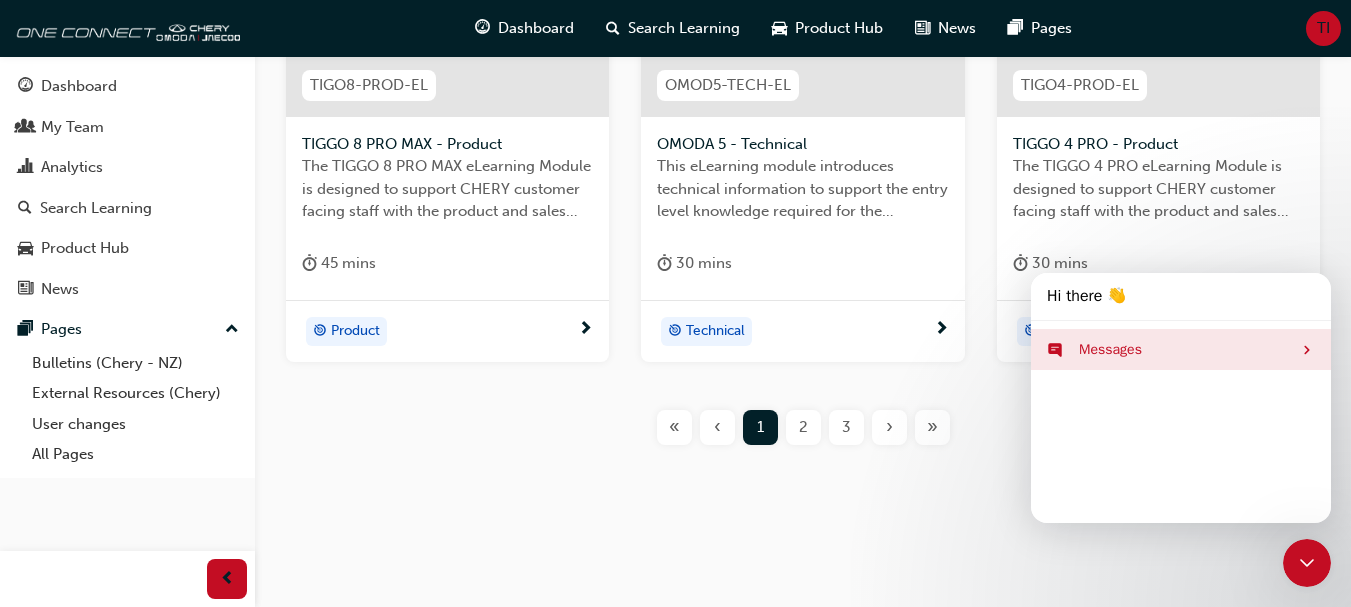 click 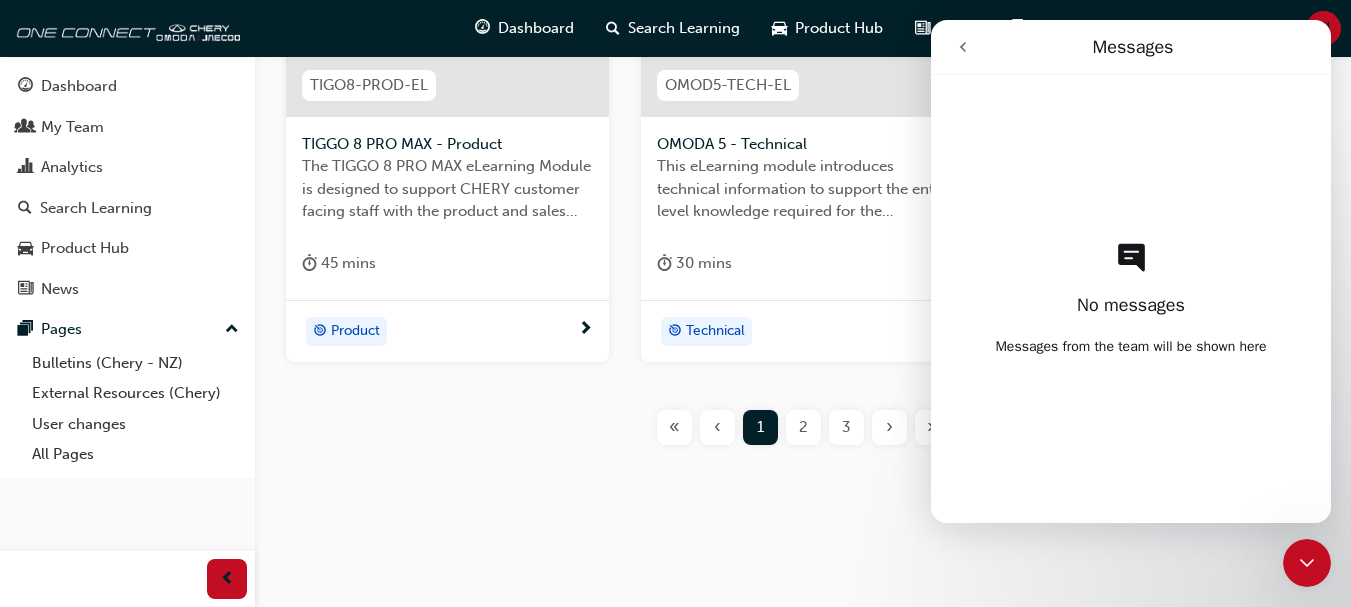 click at bounding box center [963, 47] 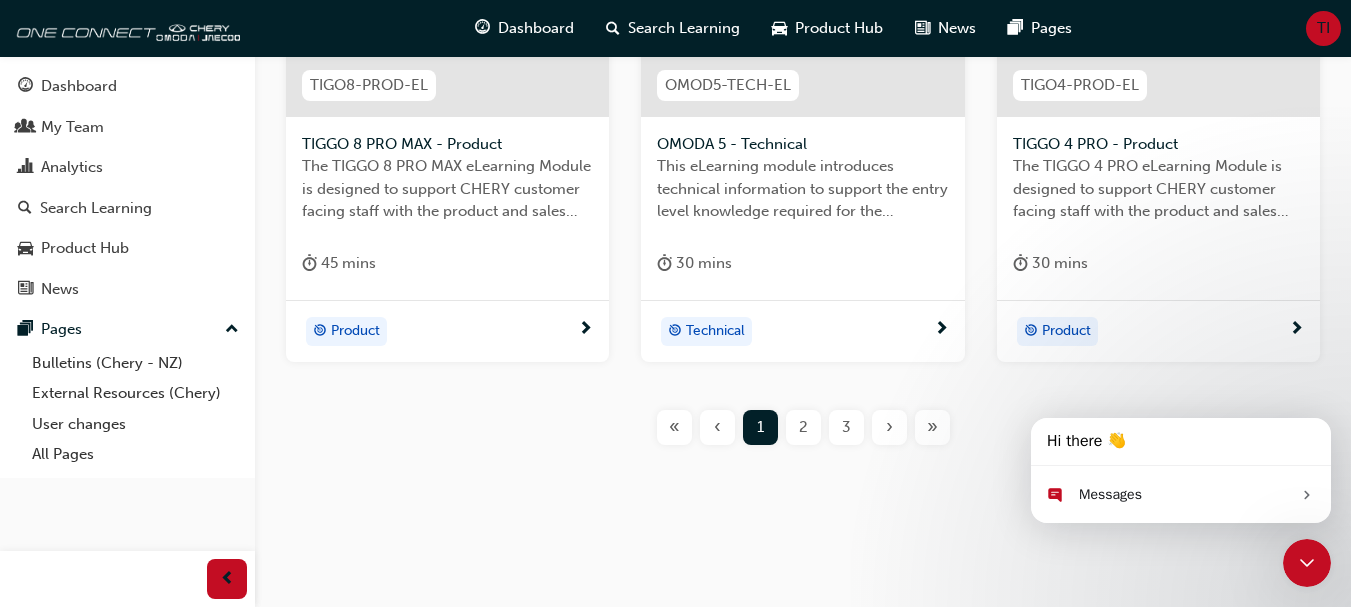 click on "2" at bounding box center [803, 427] 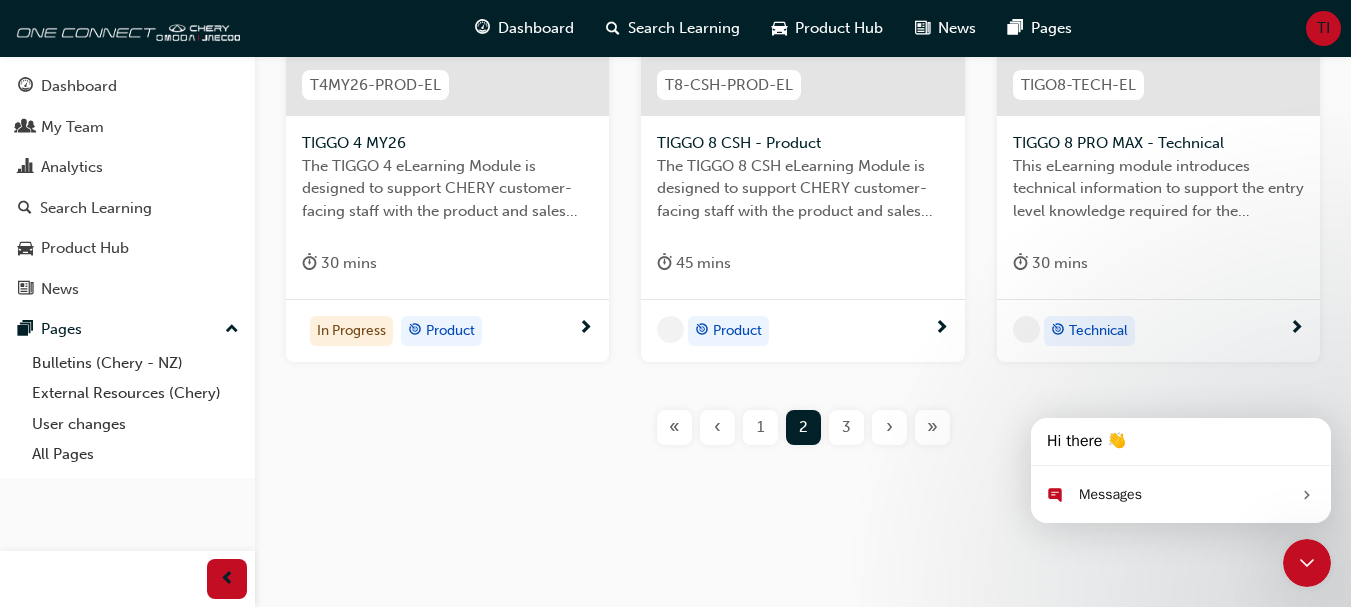 scroll, scrollTop: 1024, scrollLeft: 0, axis: vertical 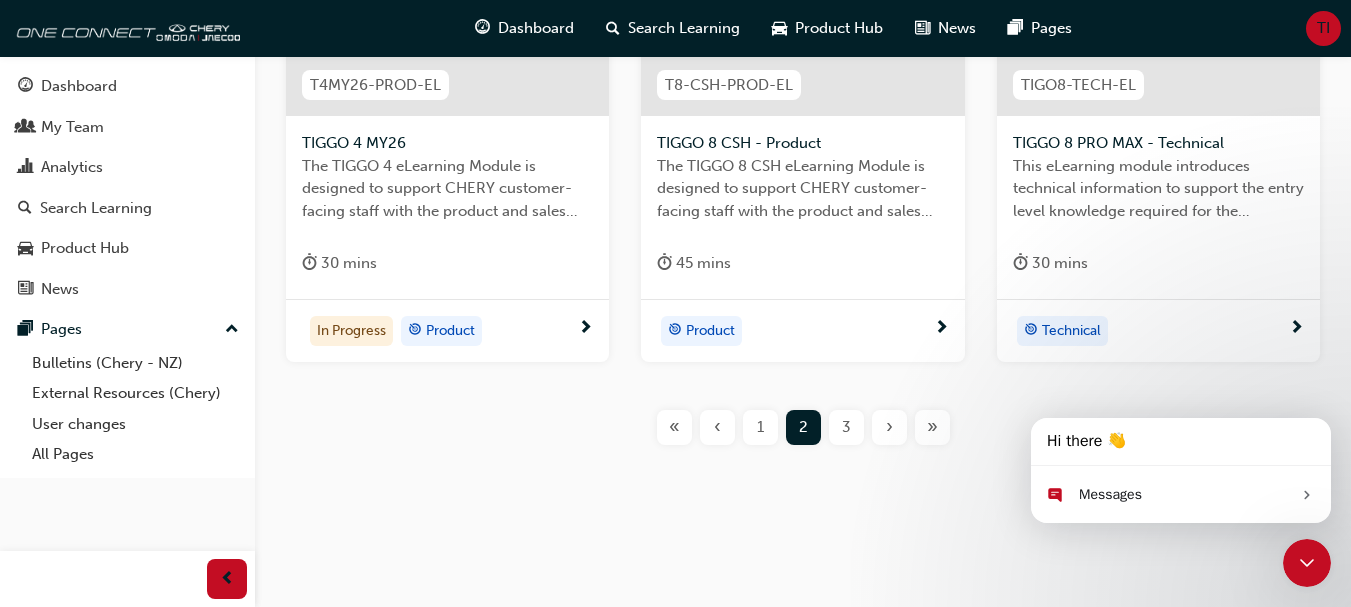 click on "3" at bounding box center [846, 427] 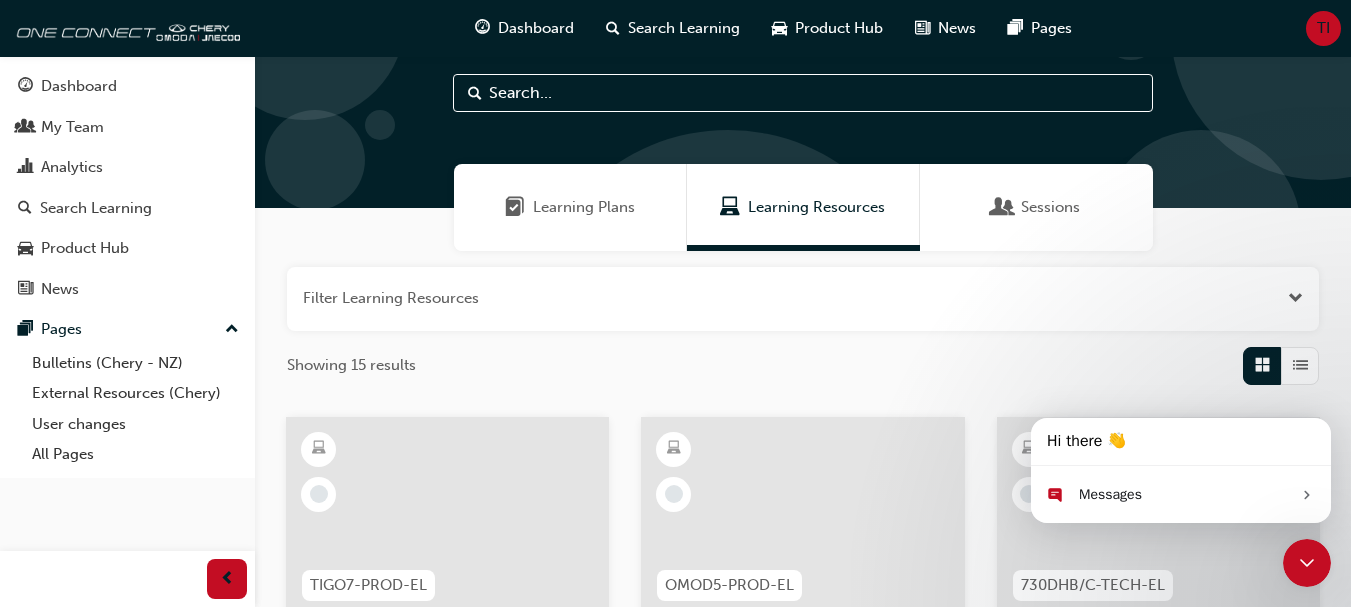 scroll, scrollTop: 0, scrollLeft: 0, axis: both 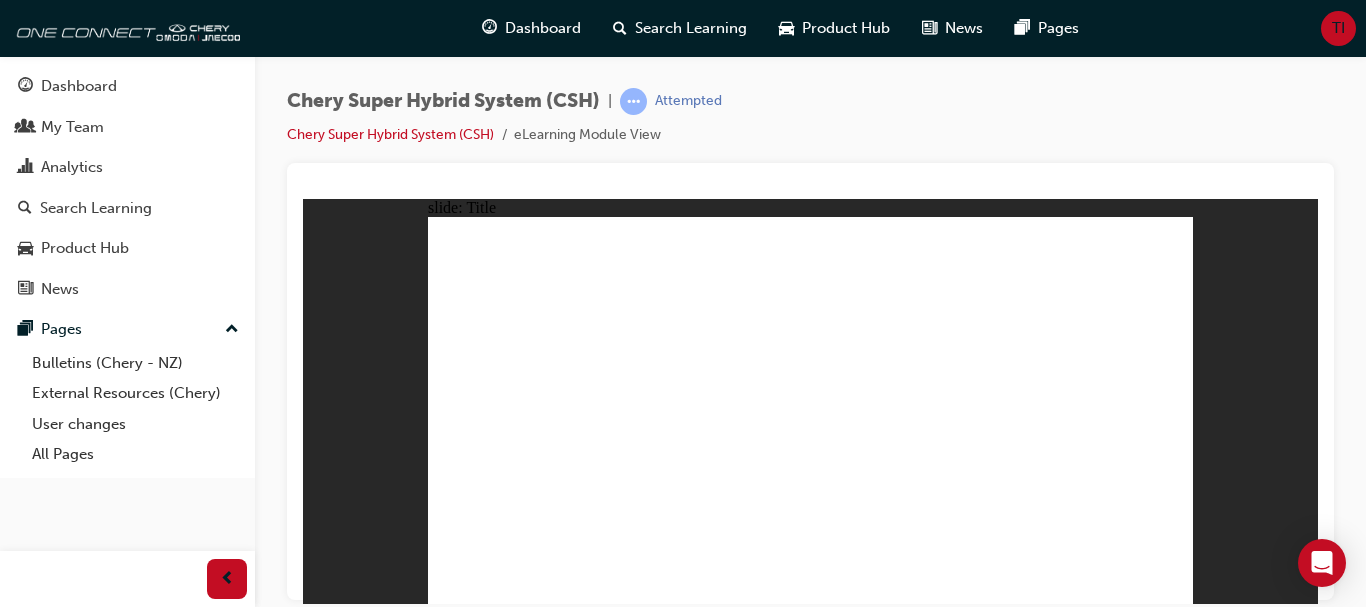 click 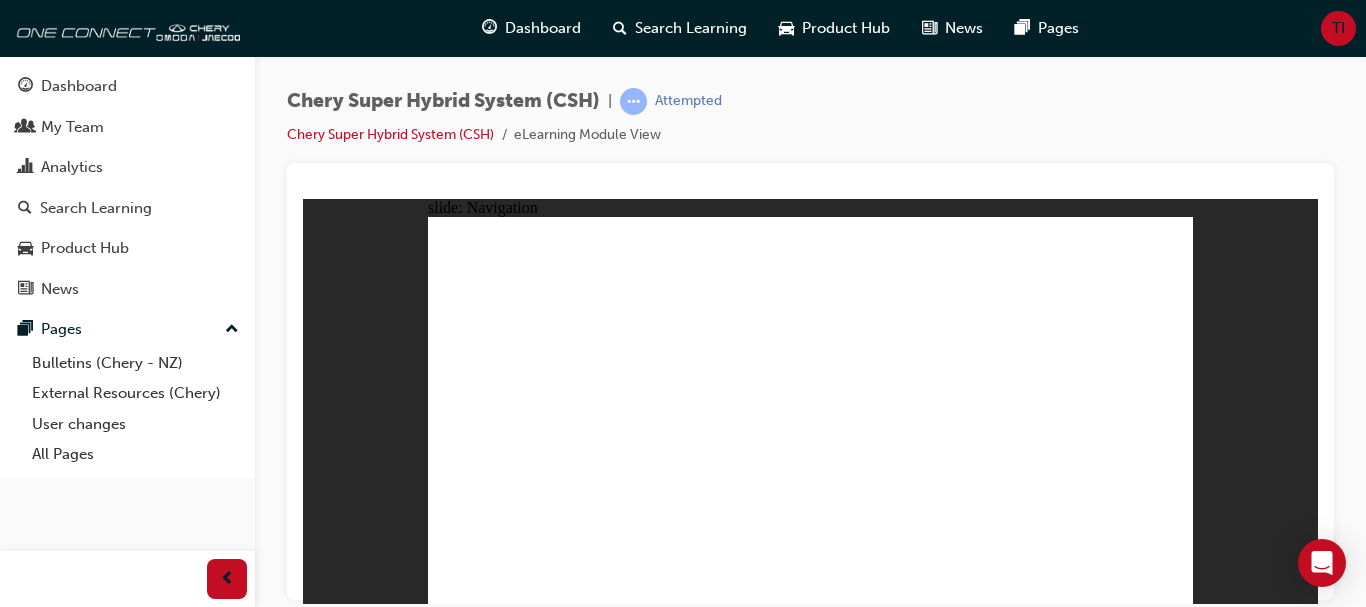 click 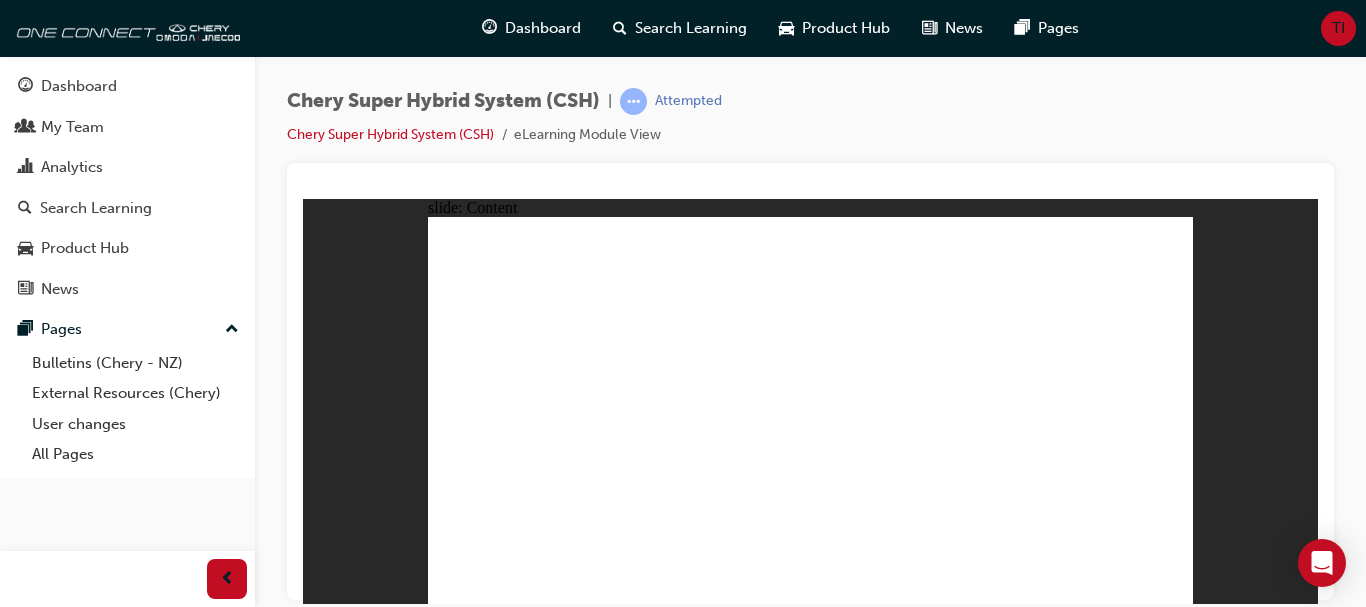click 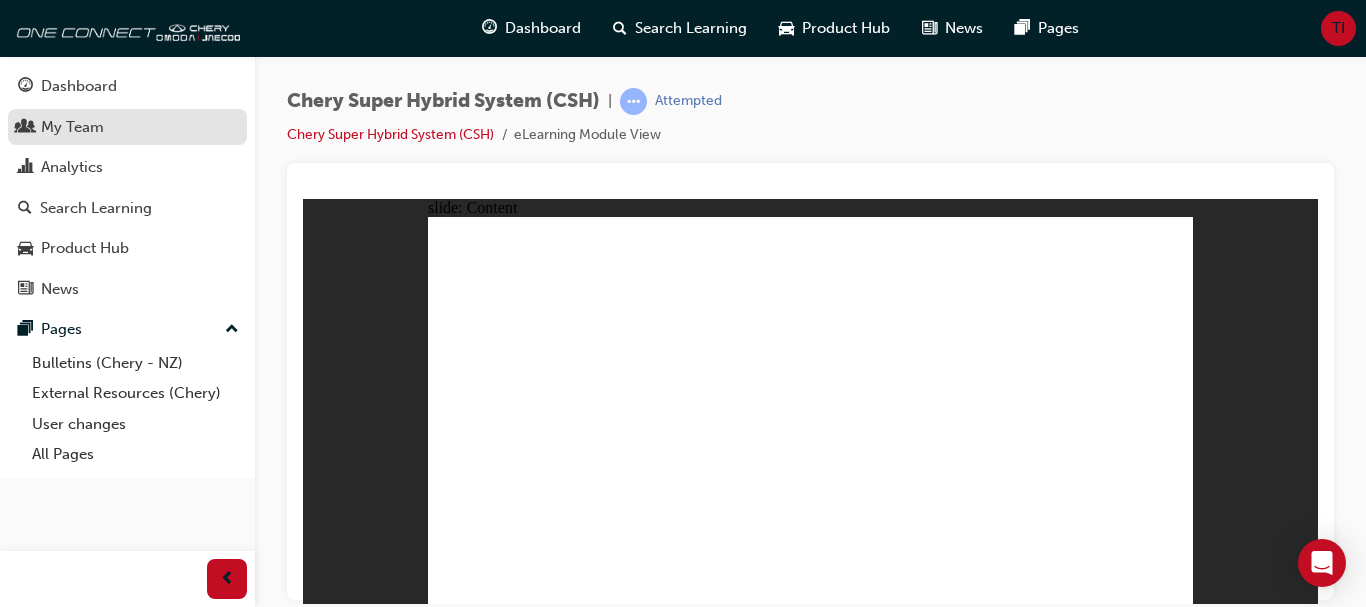 click on "My Team" at bounding box center (72, 127) 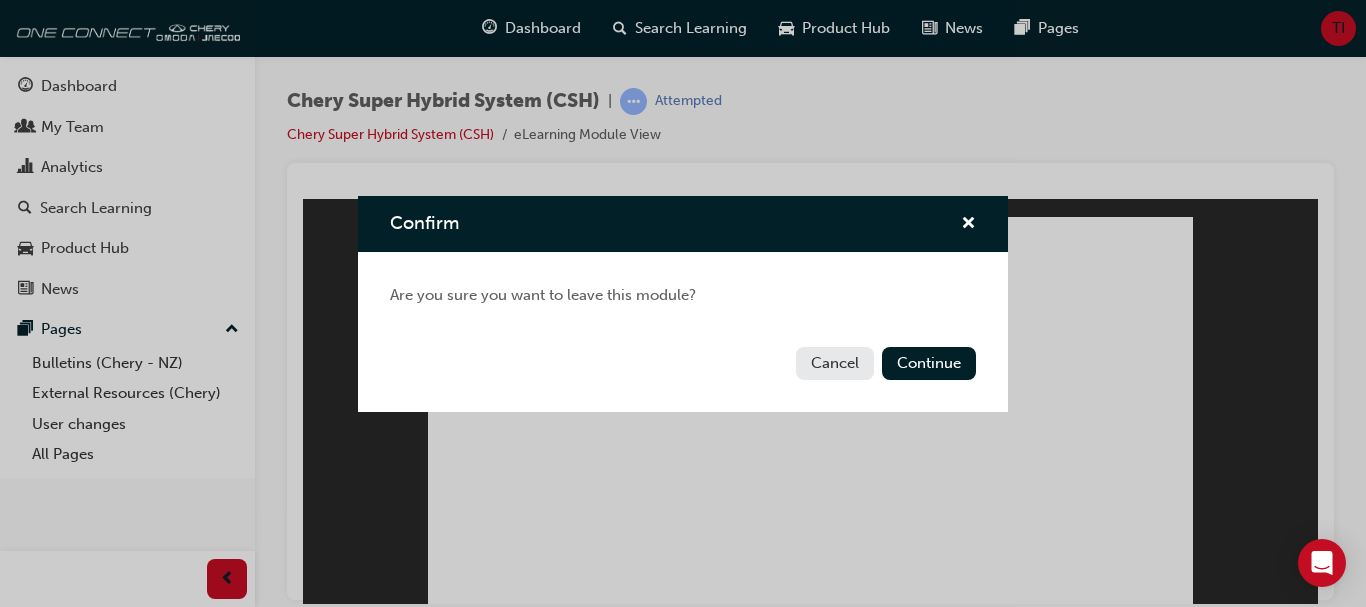 click on "Confirm Are you sure you want to leave this module? Cancel Continue" at bounding box center [683, 303] 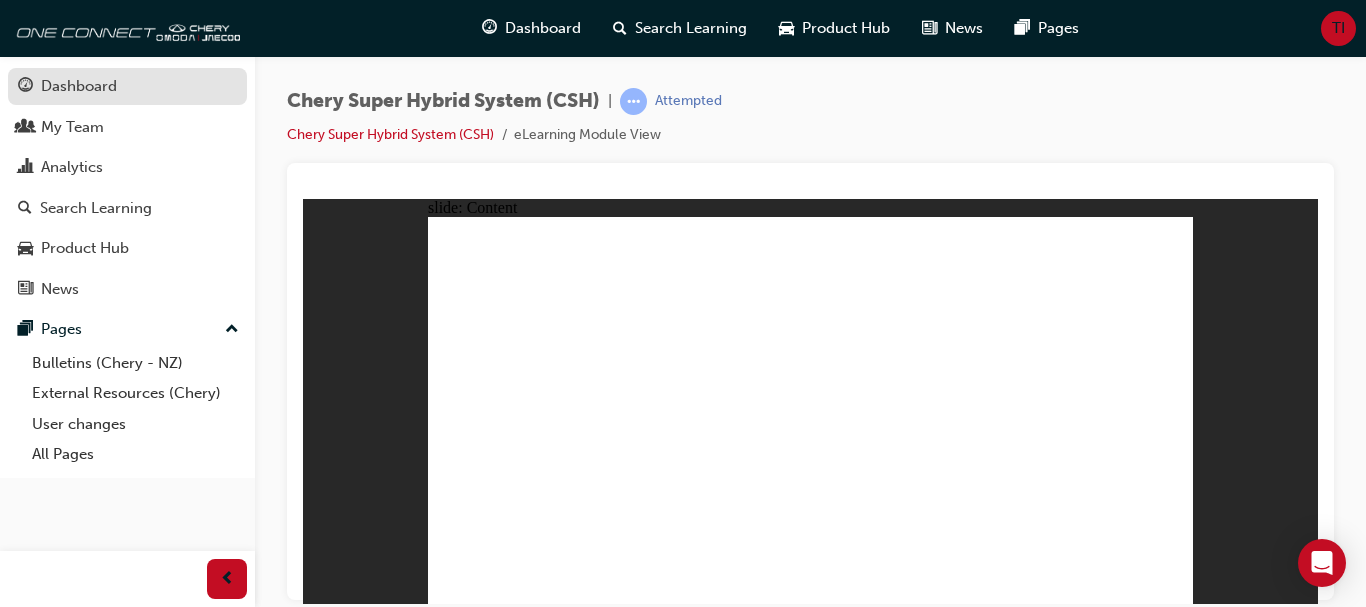 click on "Dashboard" at bounding box center [79, 86] 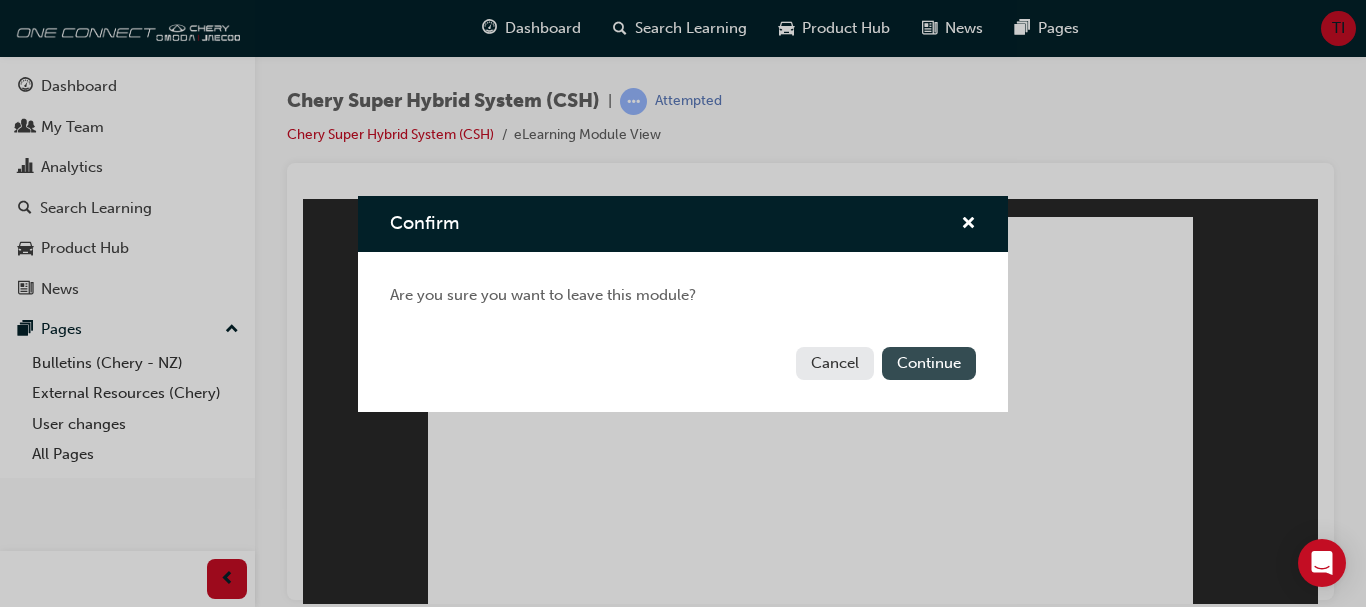 click on "Continue" at bounding box center (929, 363) 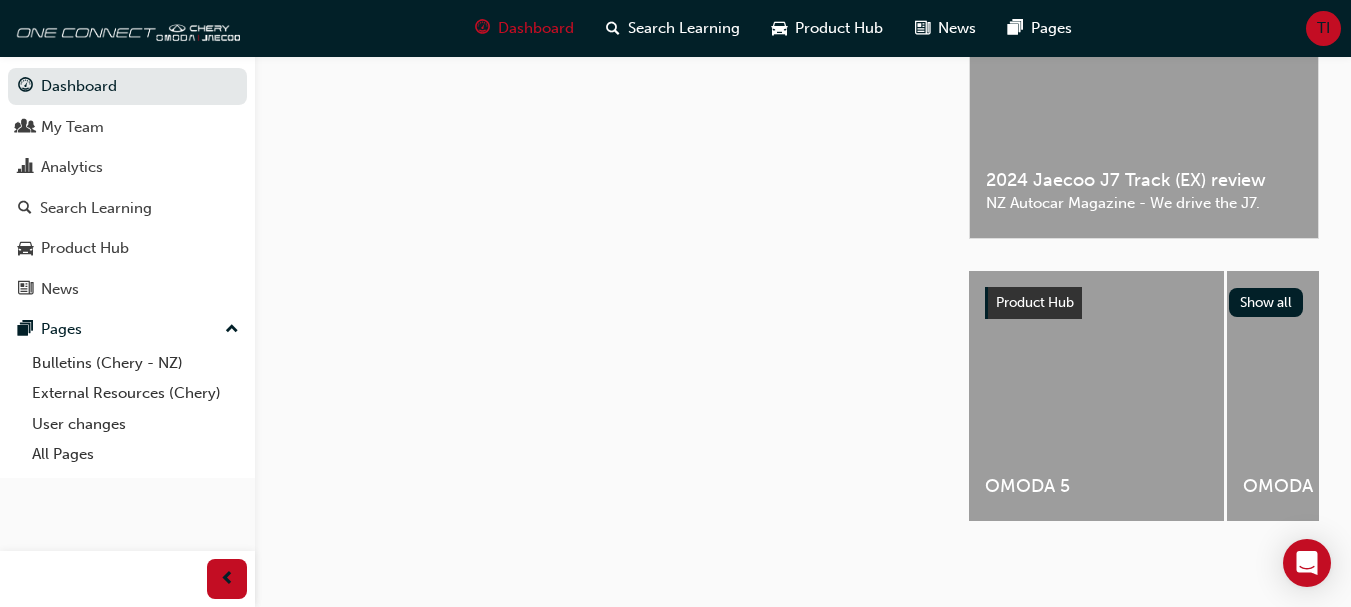 scroll, scrollTop: 0, scrollLeft: 0, axis: both 